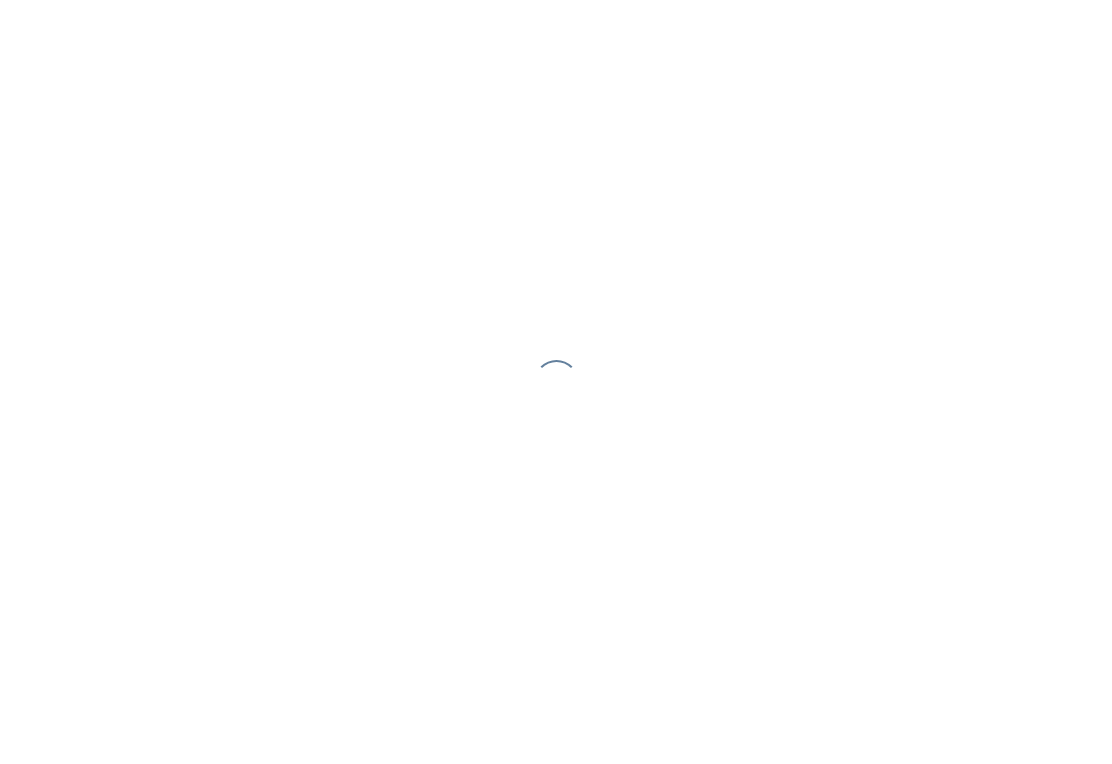 scroll, scrollTop: 0, scrollLeft: 0, axis: both 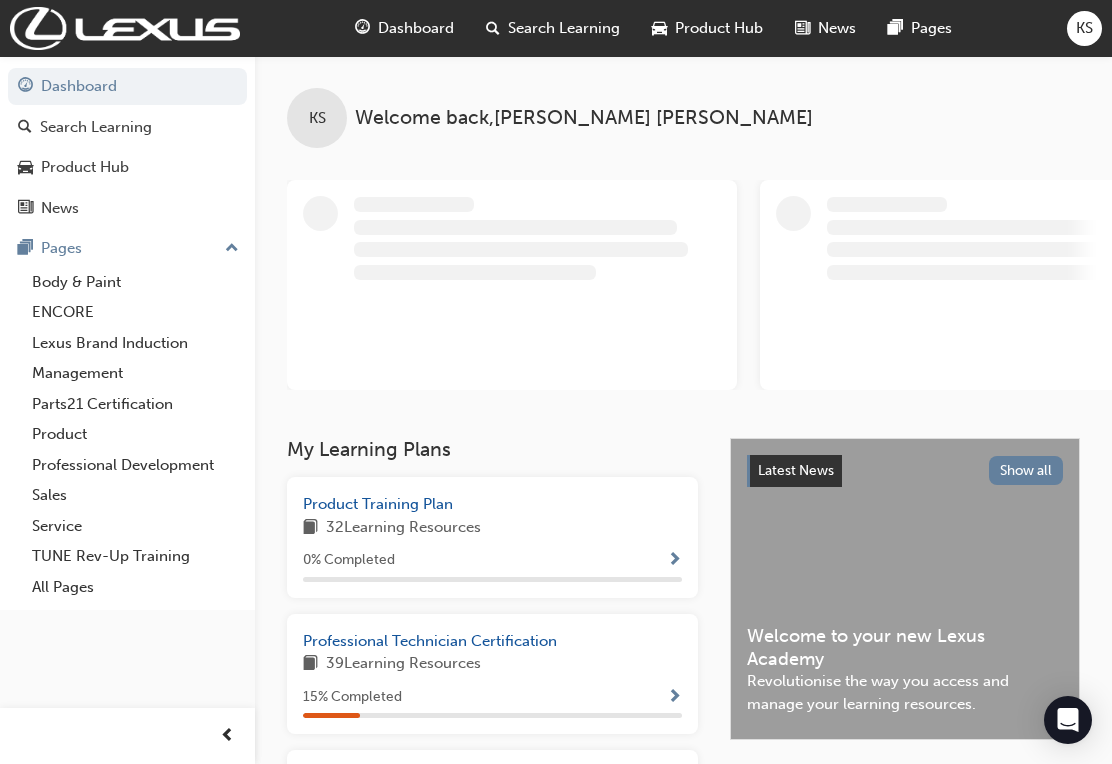 click on "Professional Technician Certification" at bounding box center [492, 641] 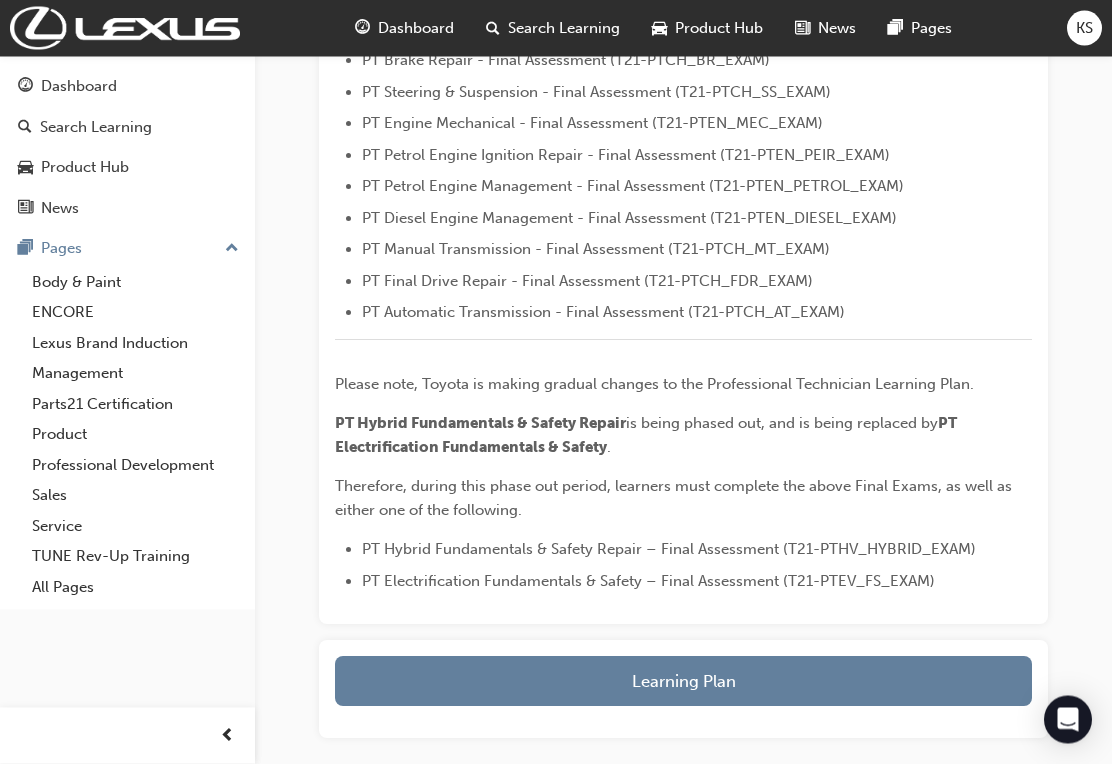 click on "Learning Plan" at bounding box center [683, 682] 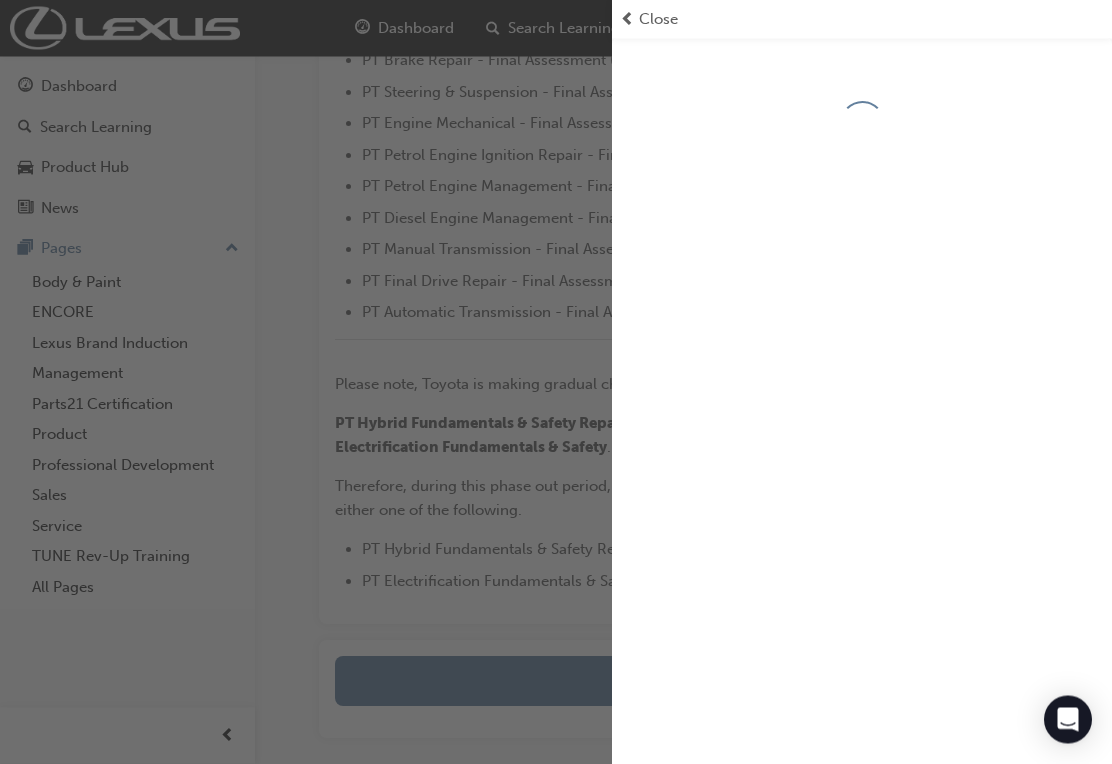 scroll, scrollTop: 682, scrollLeft: 0, axis: vertical 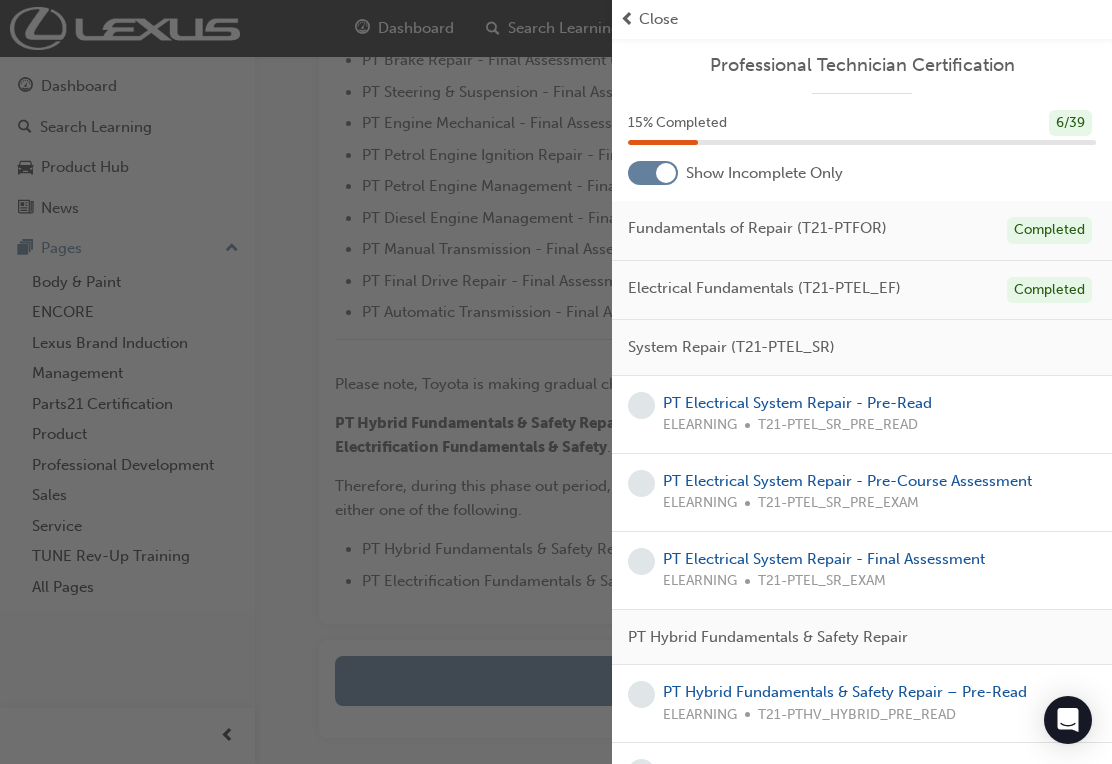 click on "PT Electrical System Repair - Pre-Read" at bounding box center [797, 403] 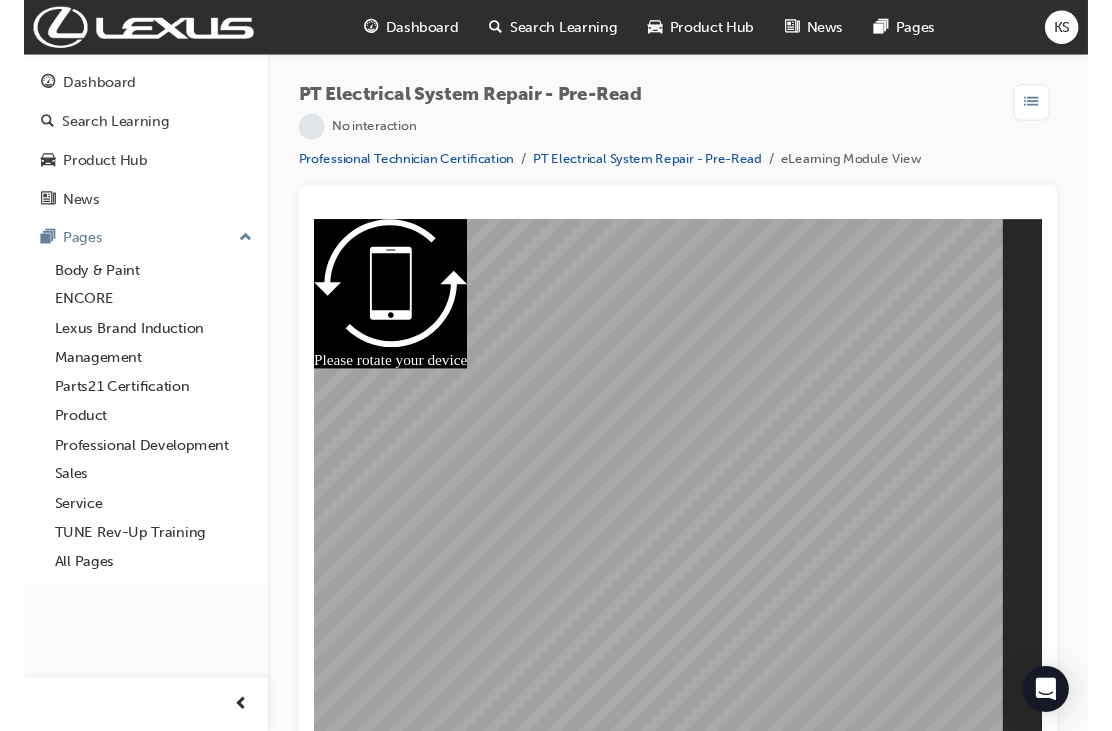 scroll, scrollTop: 0, scrollLeft: 0, axis: both 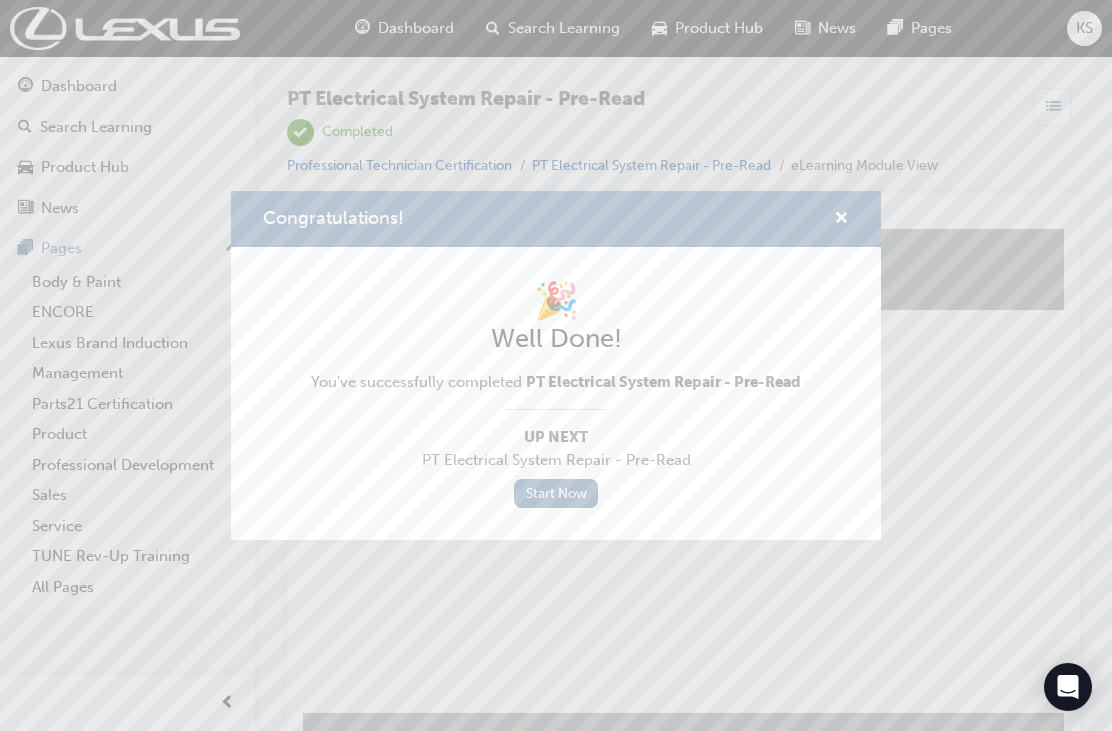 click on "Start Now" at bounding box center [556, 493] 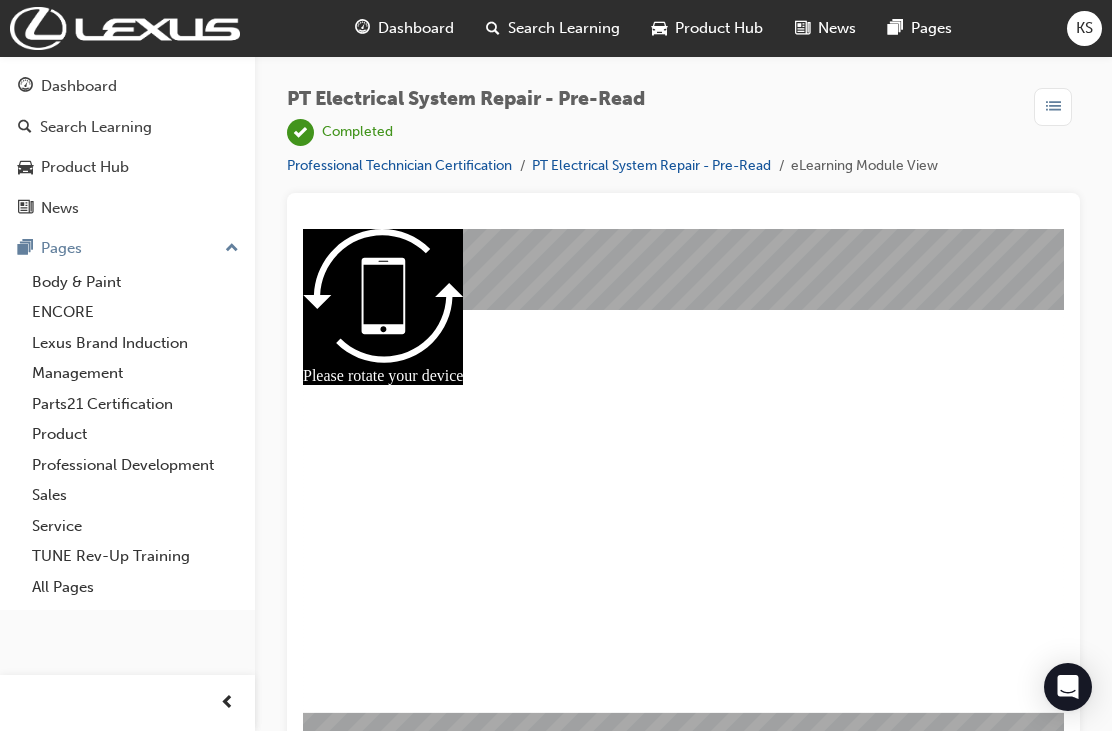 click on "Dashboard" at bounding box center [416, 28] 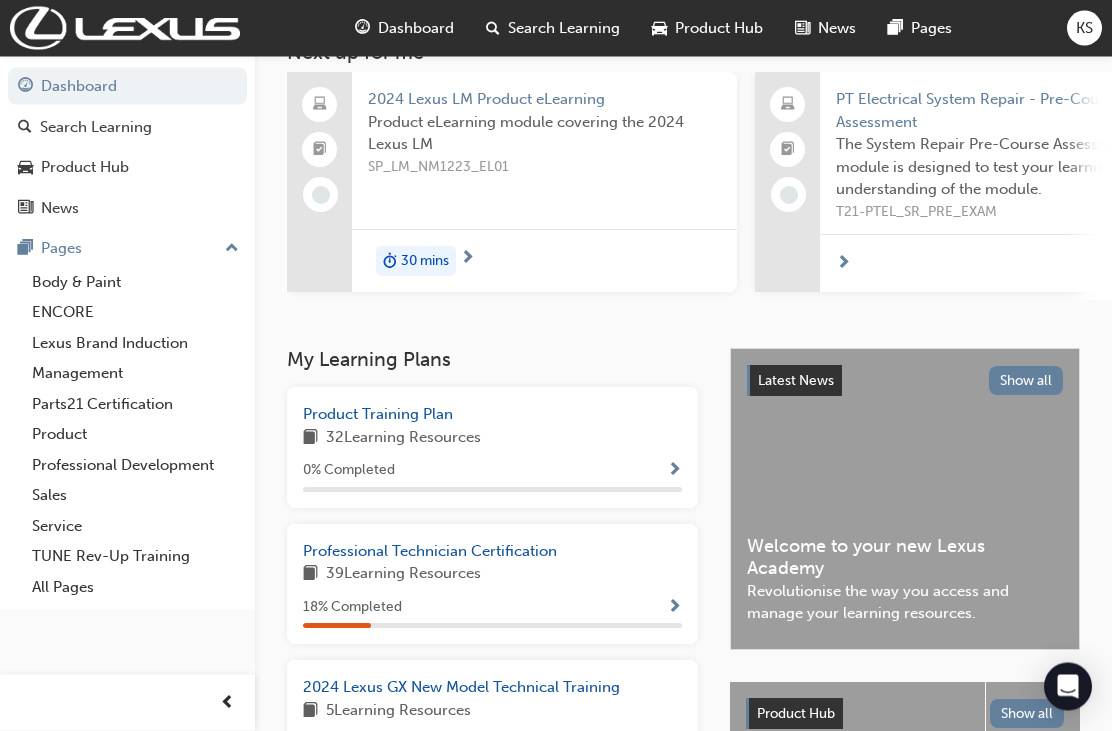 click on "Professional Technician Certification" at bounding box center [430, 552] 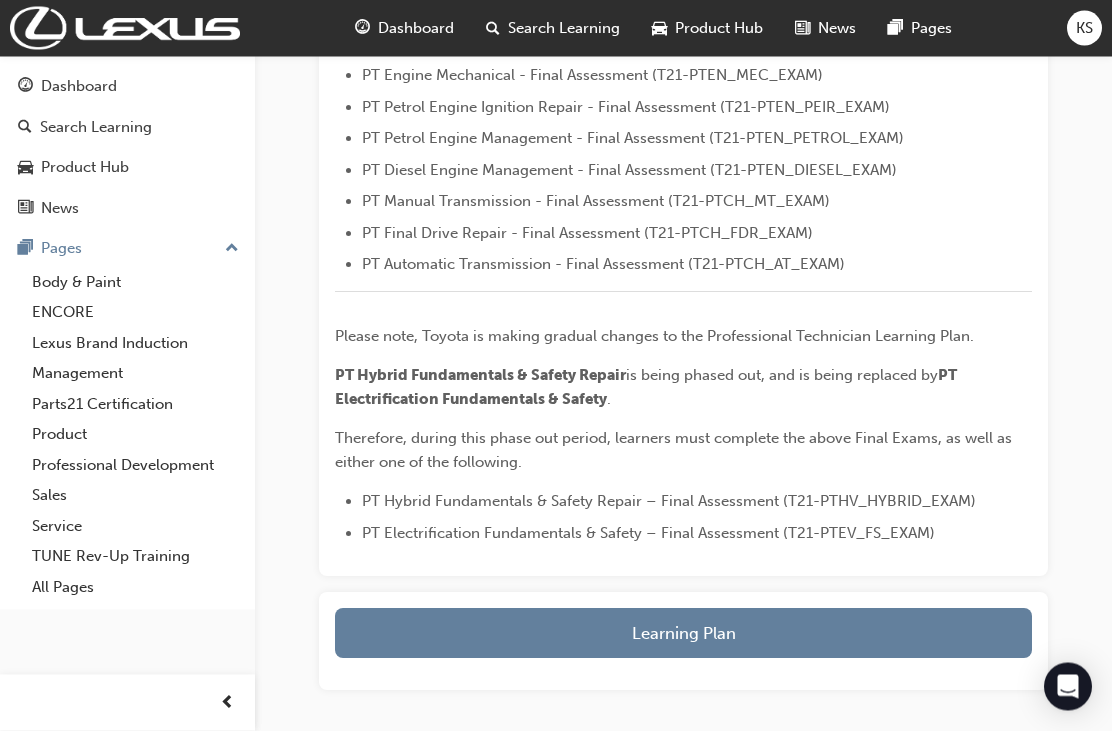 scroll, scrollTop: 750, scrollLeft: 0, axis: vertical 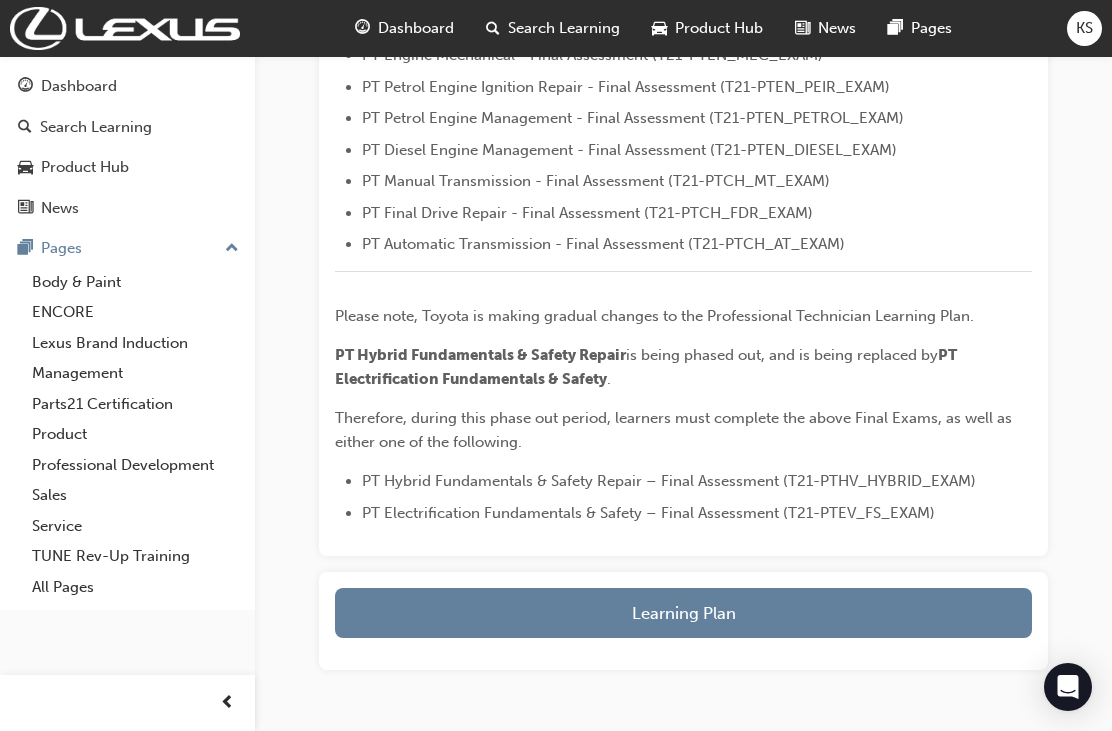 click on "Learning Plan" at bounding box center [683, 621] 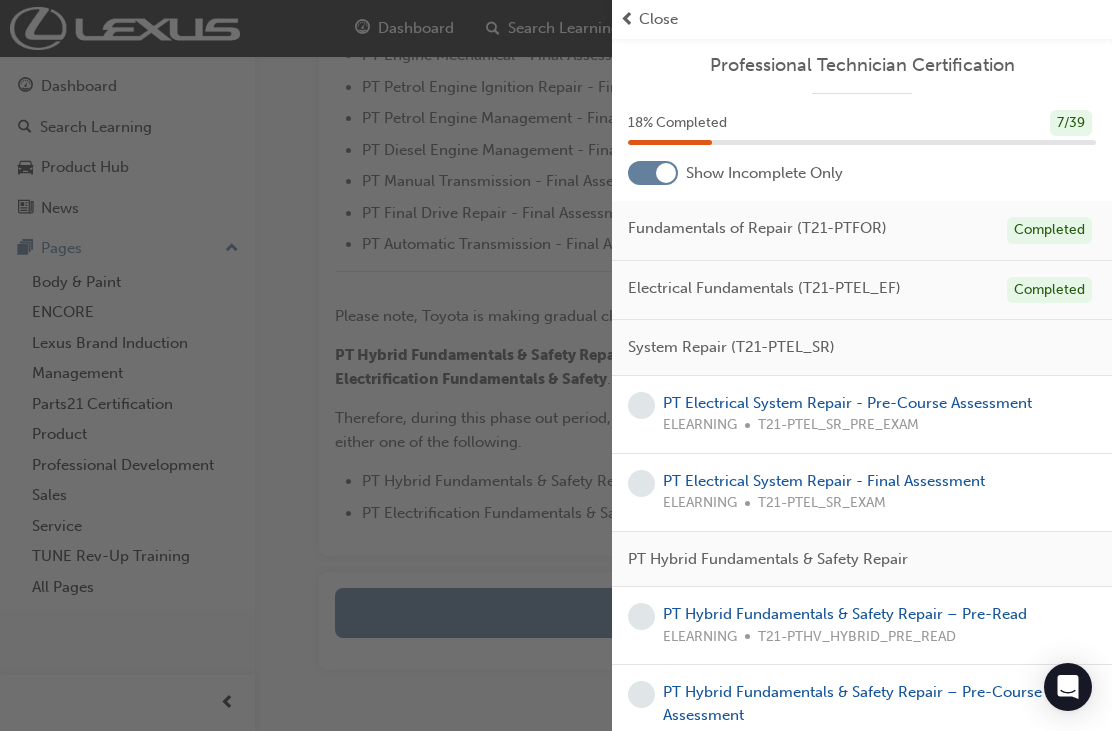 click on "PT Electrical System Repair - Pre-Course Assessment" at bounding box center (847, 403) 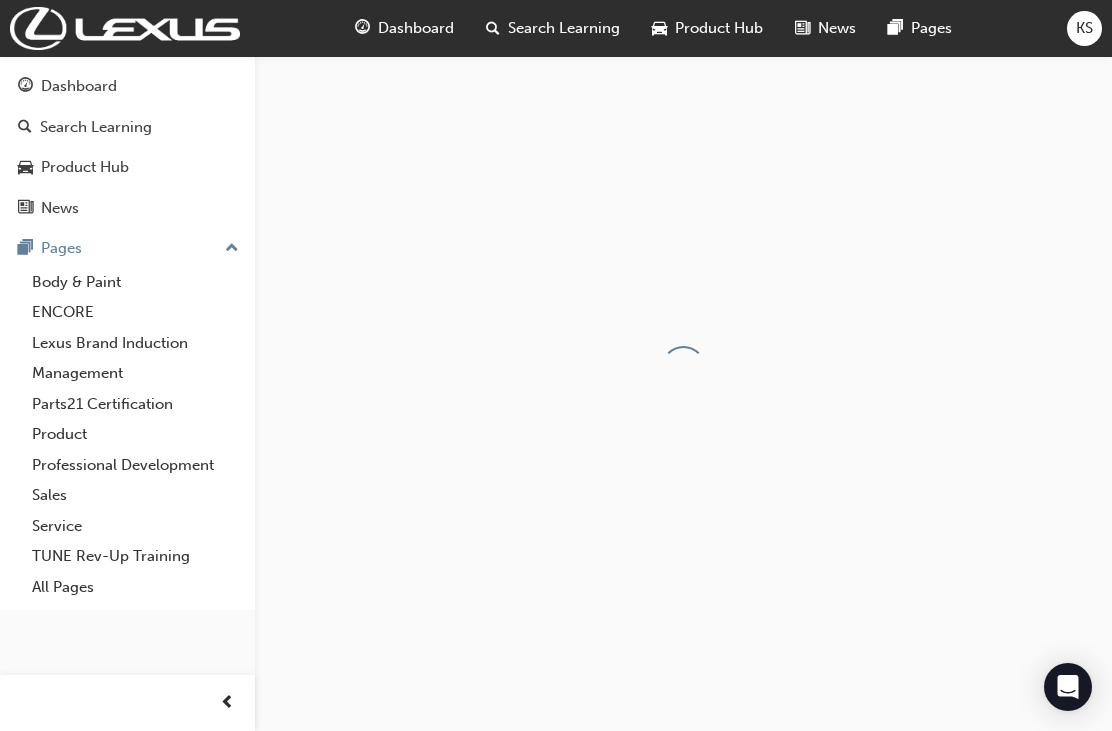scroll, scrollTop: 0, scrollLeft: 0, axis: both 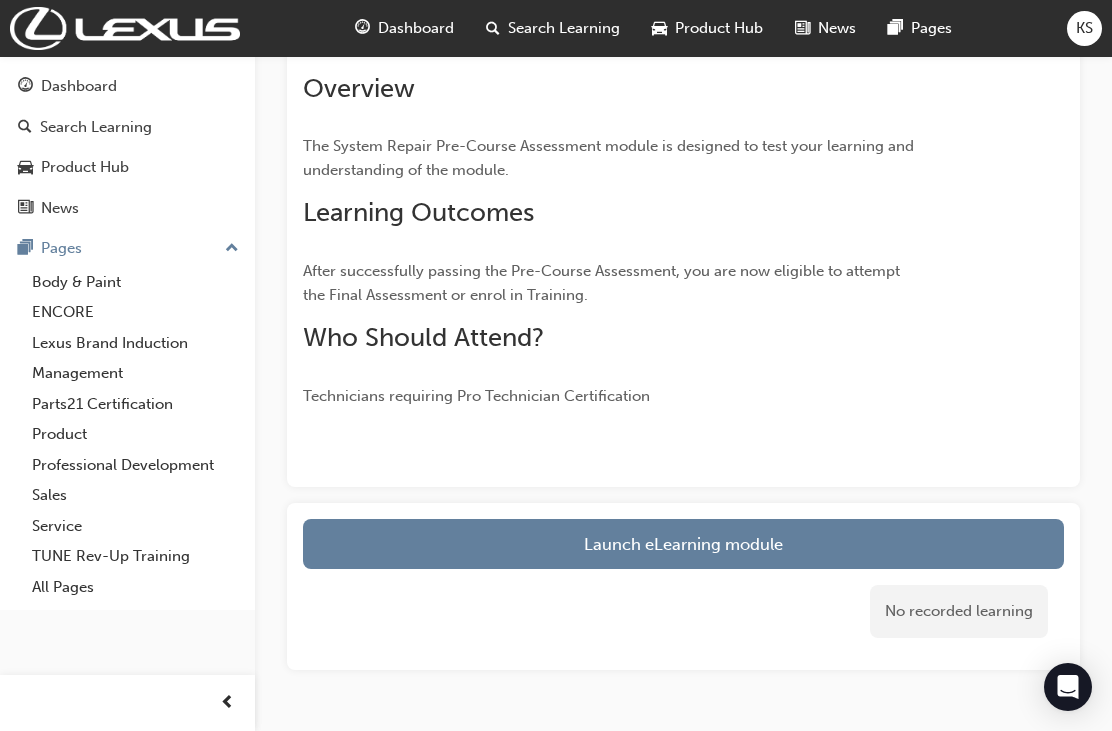 click on "Launch eLearning module" at bounding box center (683, 544) 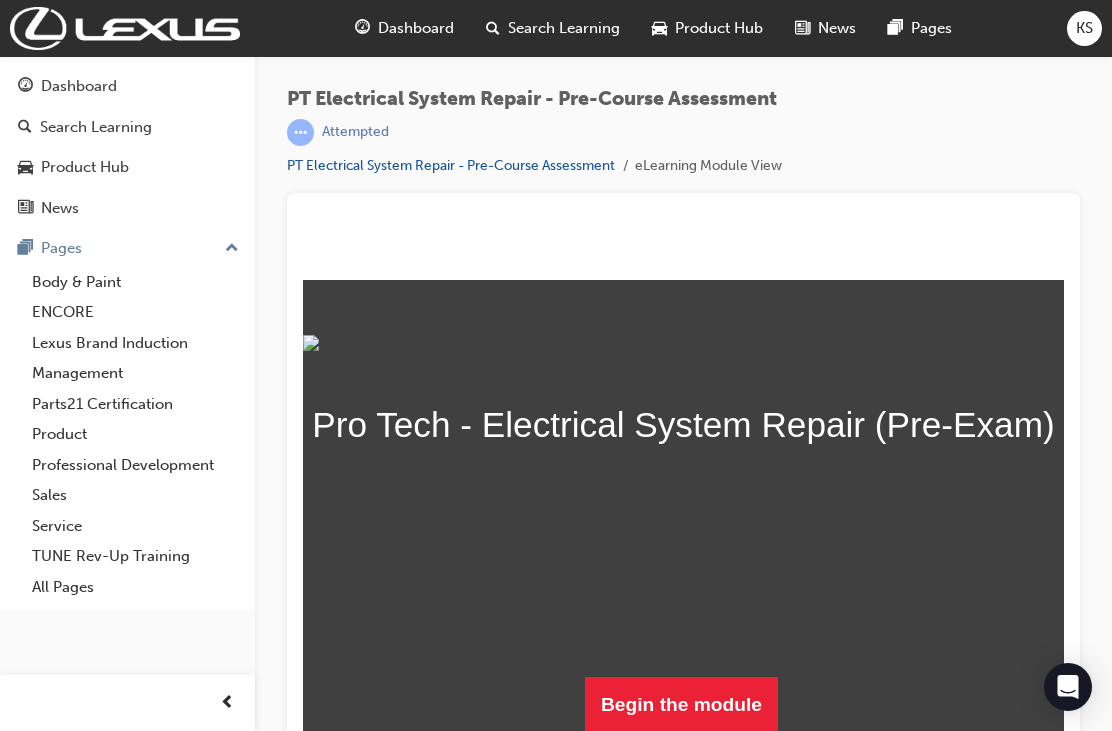 scroll, scrollTop: 235, scrollLeft: 0, axis: vertical 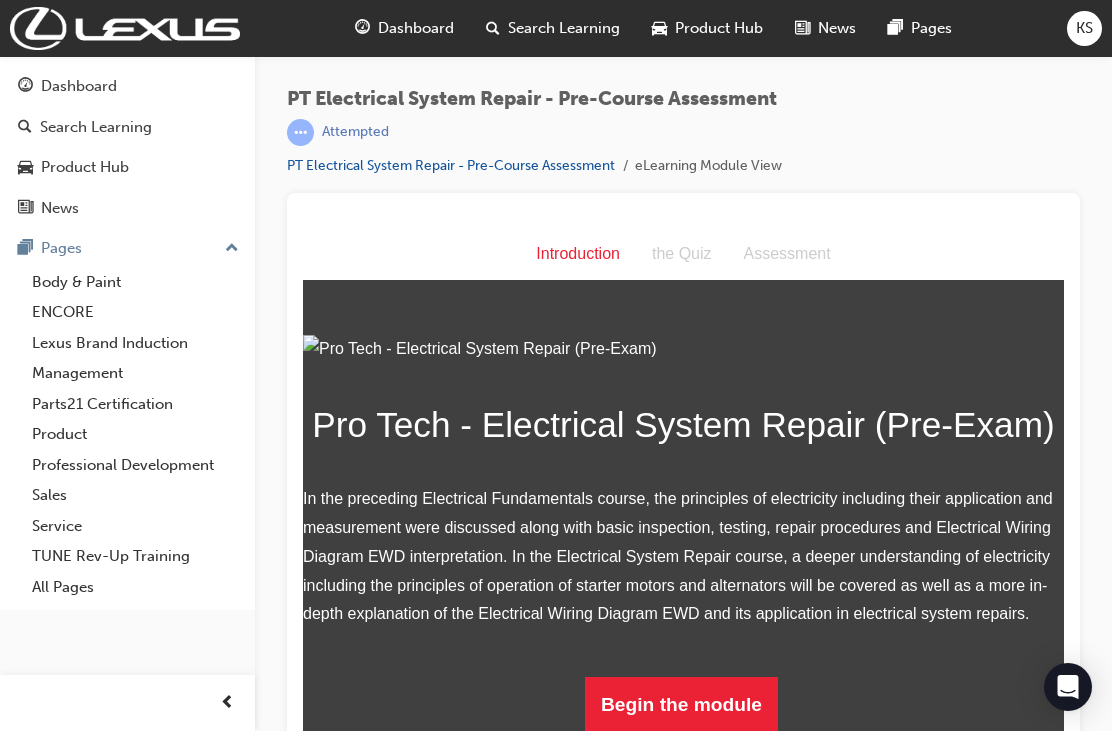 click on "Begin the module" at bounding box center (681, 705) 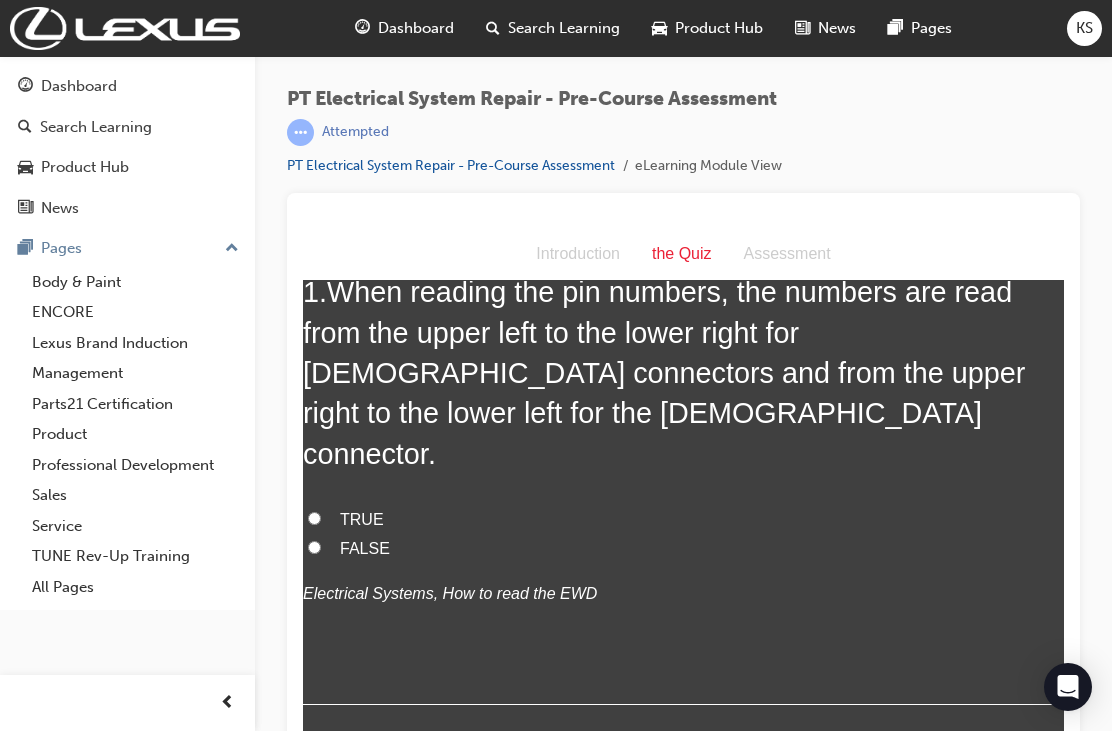 scroll, scrollTop: 137, scrollLeft: 0, axis: vertical 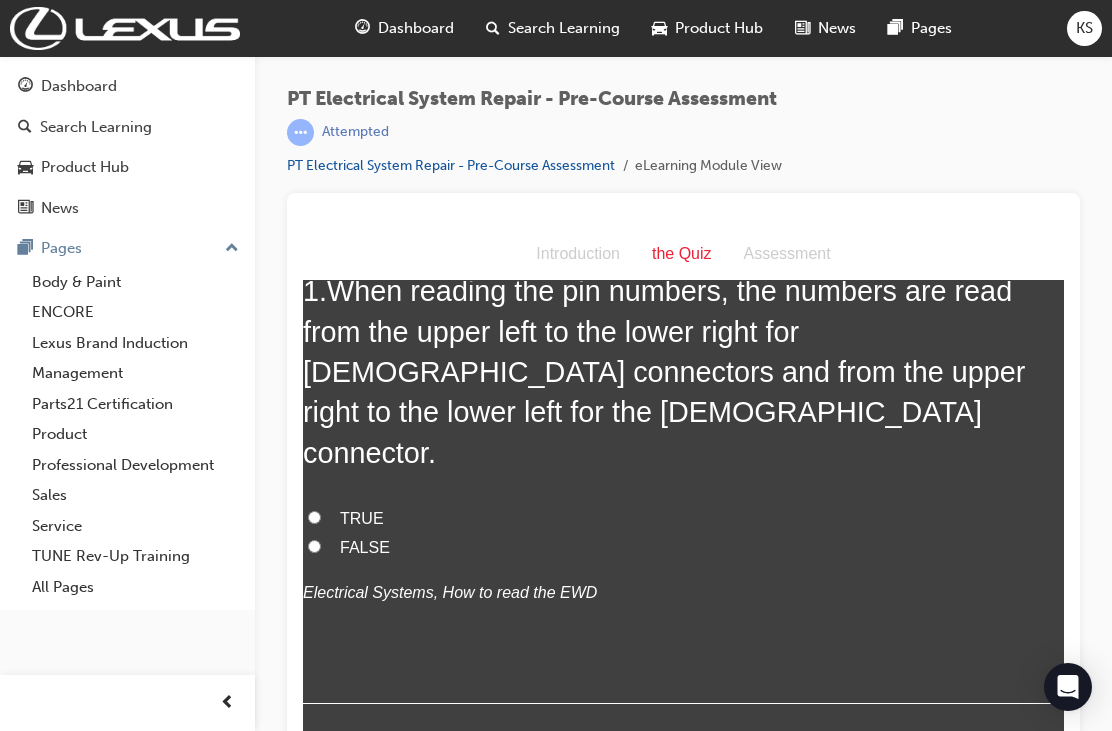 click on "FALSE" at bounding box center [683, 548] 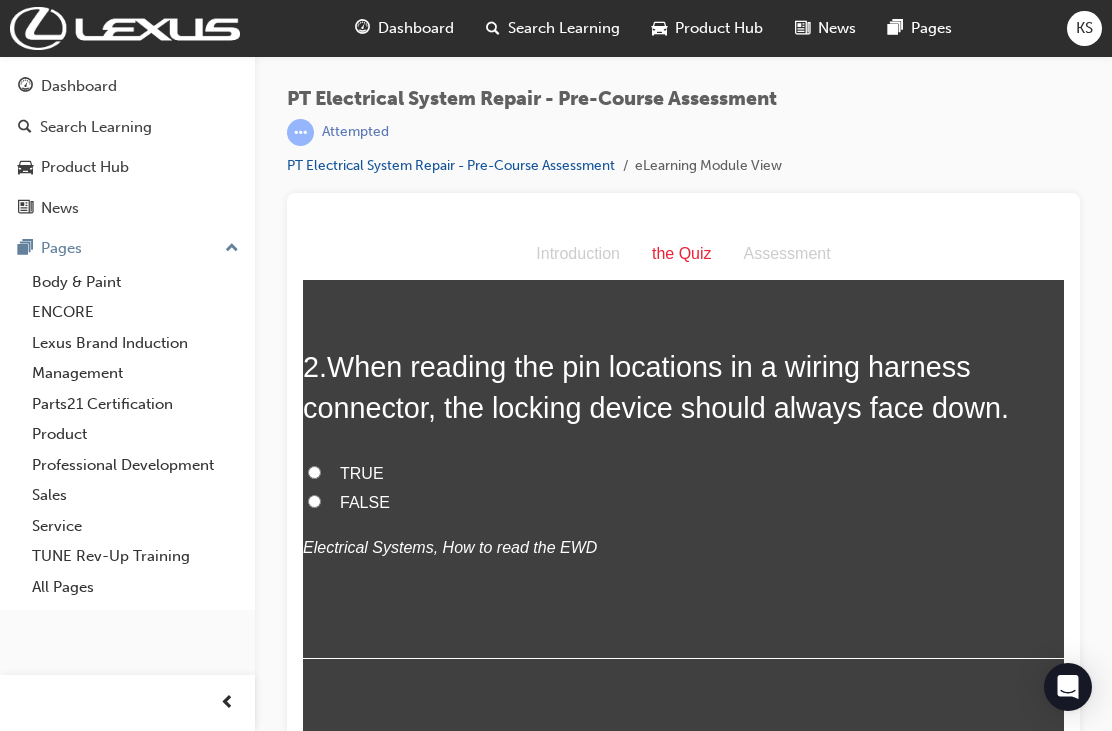 scroll, scrollTop: 589, scrollLeft: 0, axis: vertical 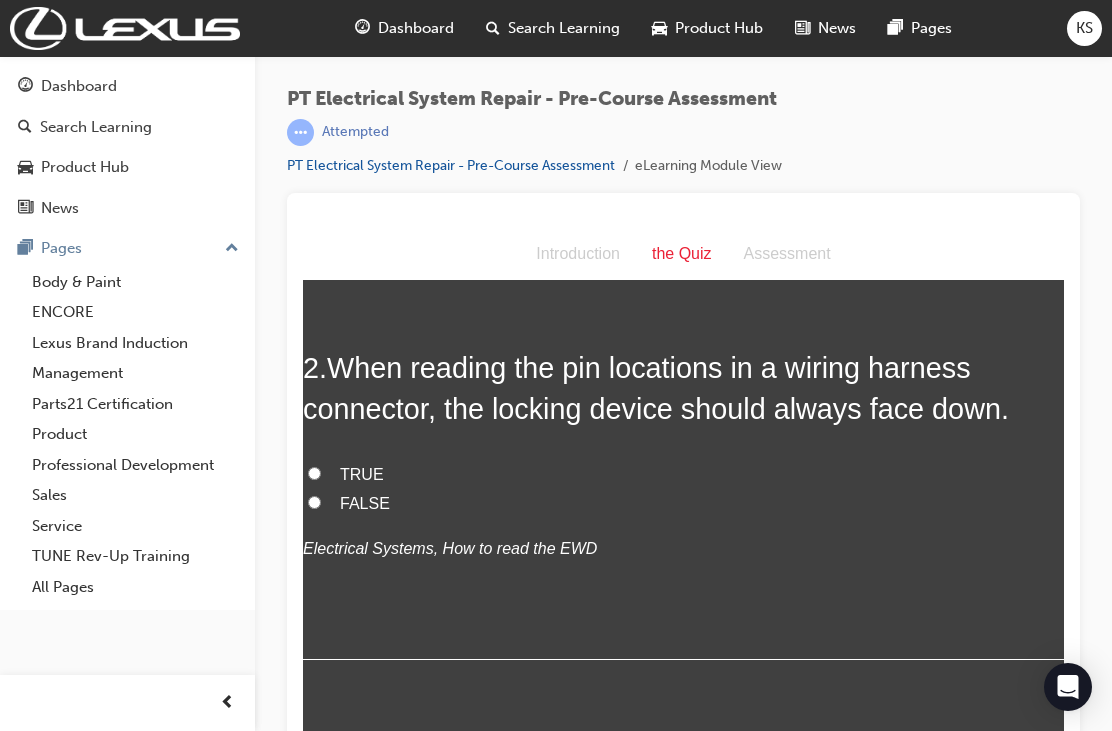 click on "FALSE" at bounding box center [683, 504] 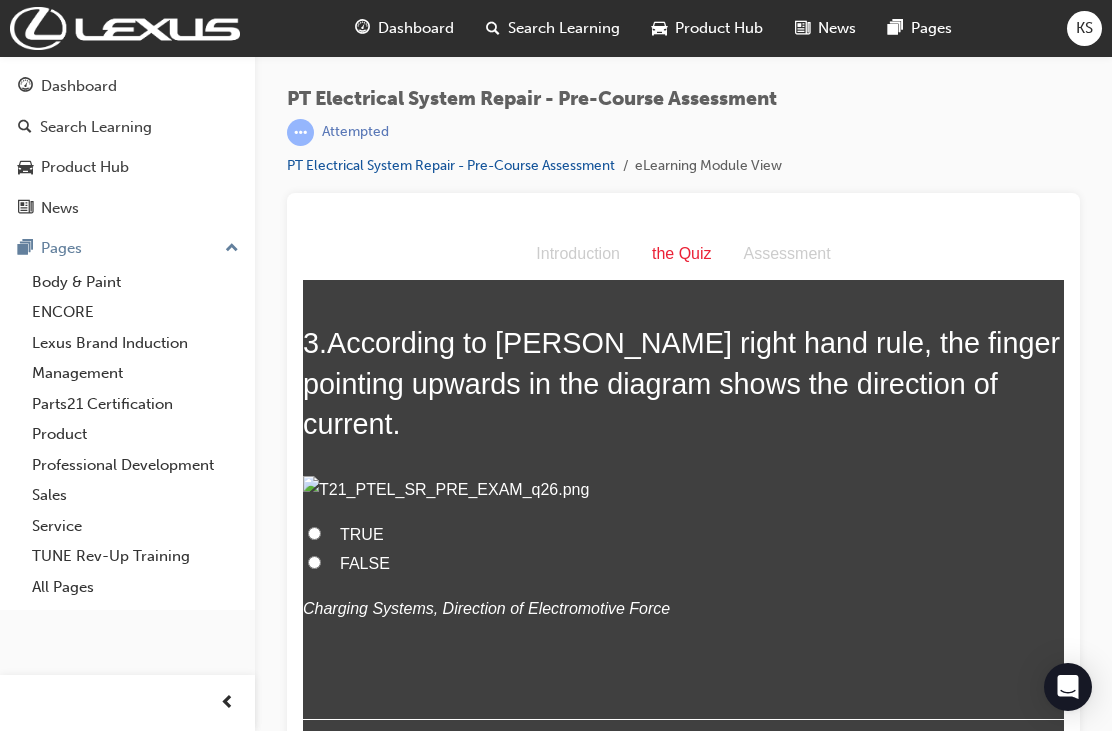 scroll, scrollTop: 1023, scrollLeft: 0, axis: vertical 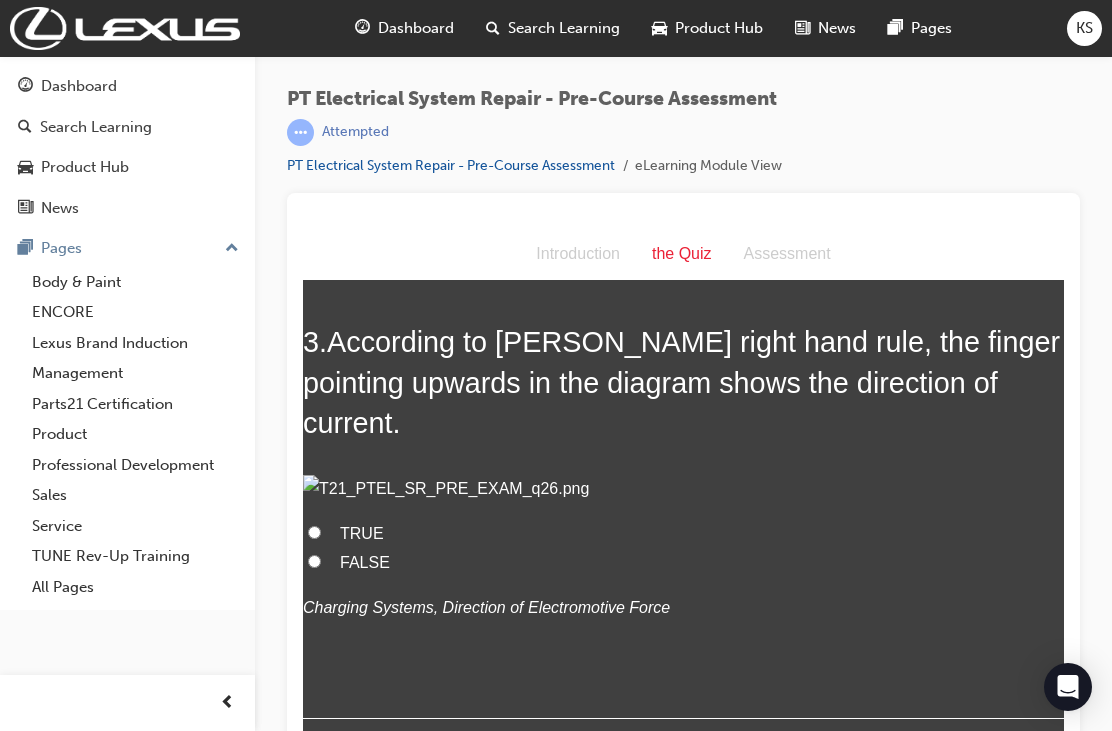 click on "FALSE" at bounding box center (314, 561) 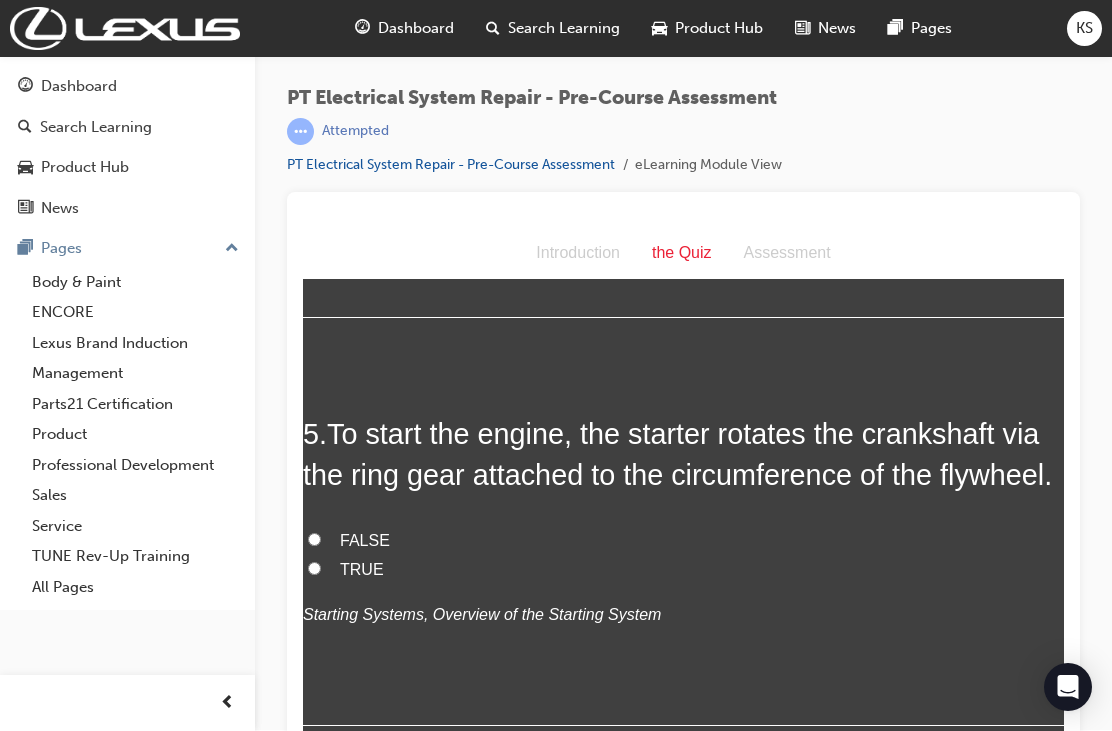 scroll, scrollTop: 1830, scrollLeft: 0, axis: vertical 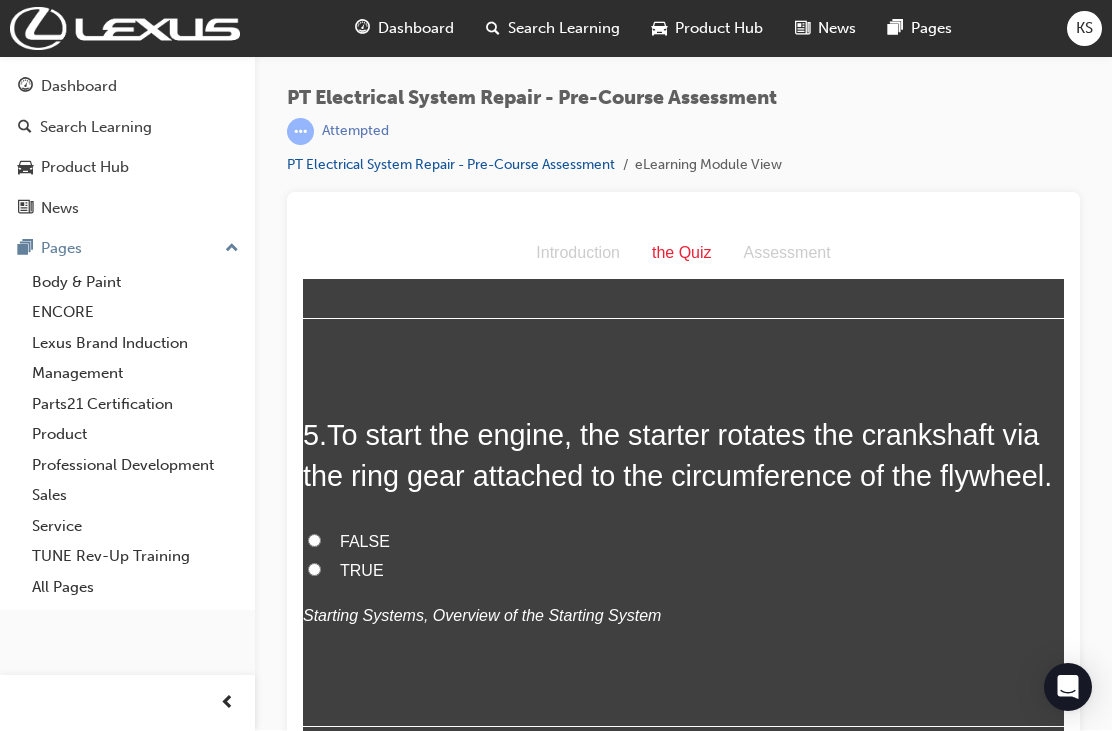 click on "TRUE" at bounding box center [314, 569] 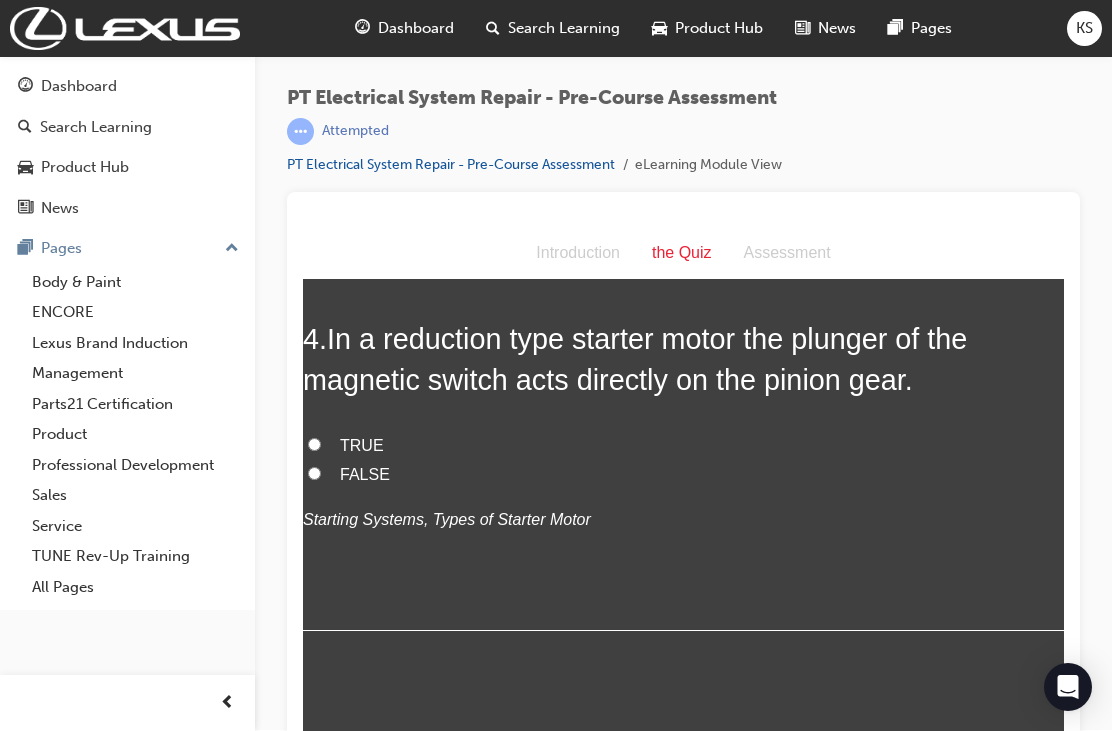 scroll, scrollTop: 1515, scrollLeft: 0, axis: vertical 